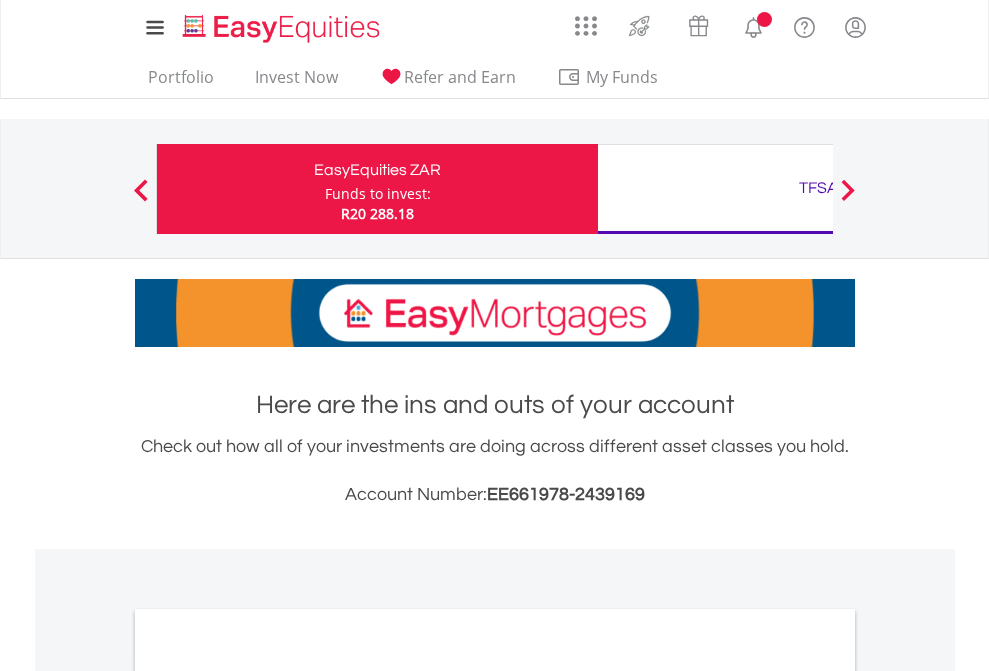 scroll, scrollTop: 0, scrollLeft: 0, axis: both 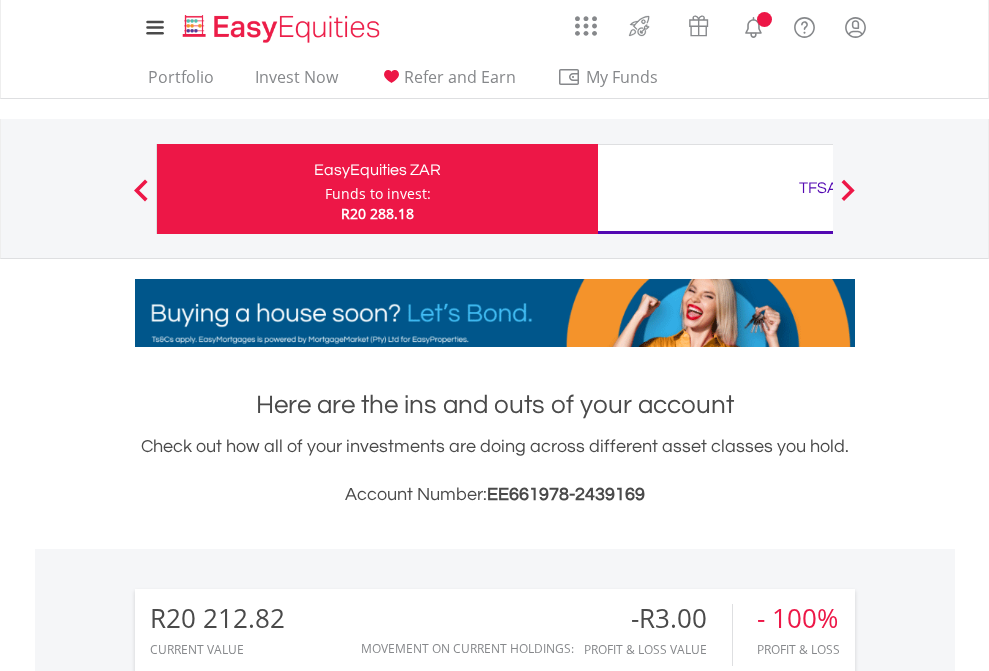 click on "Funds to invest:" at bounding box center (378, 194) 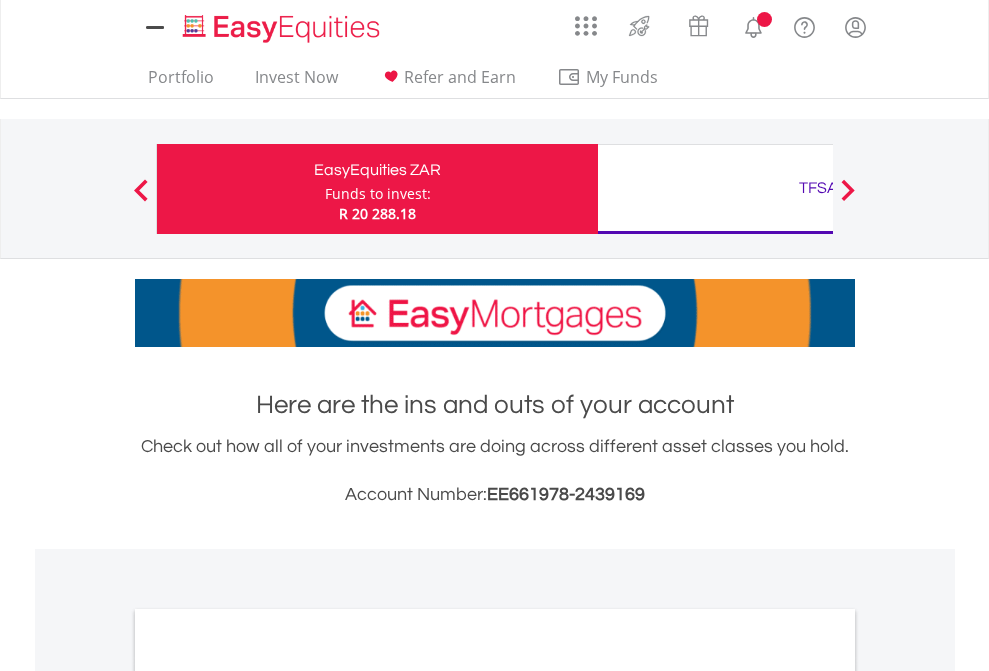 scroll, scrollTop: 0, scrollLeft: 0, axis: both 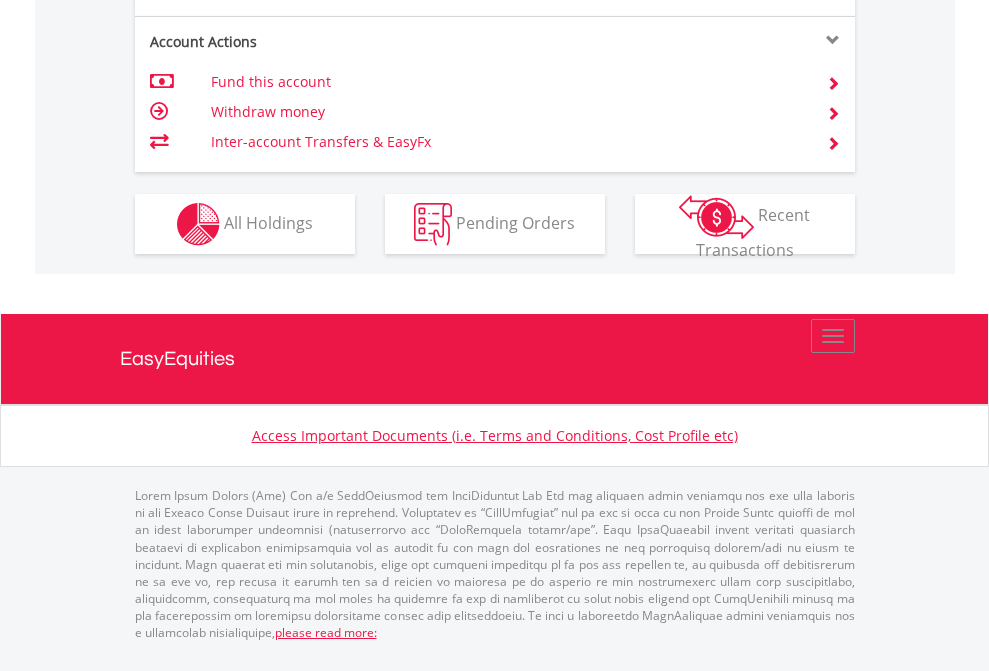 click on "Investment types" at bounding box center [706, -337] 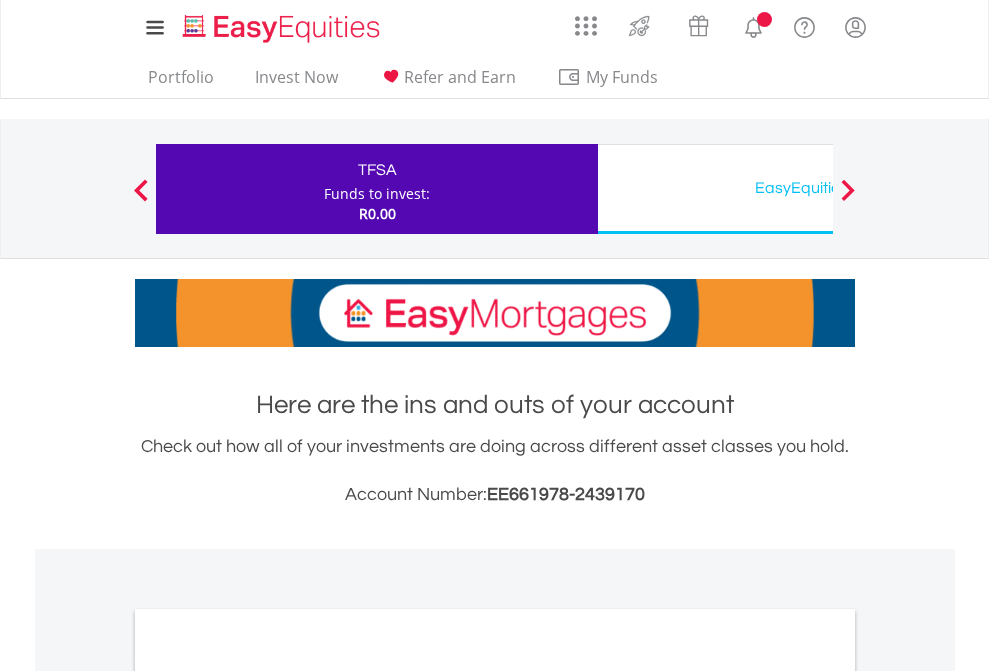 scroll, scrollTop: 0, scrollLeft: 0, axis: both 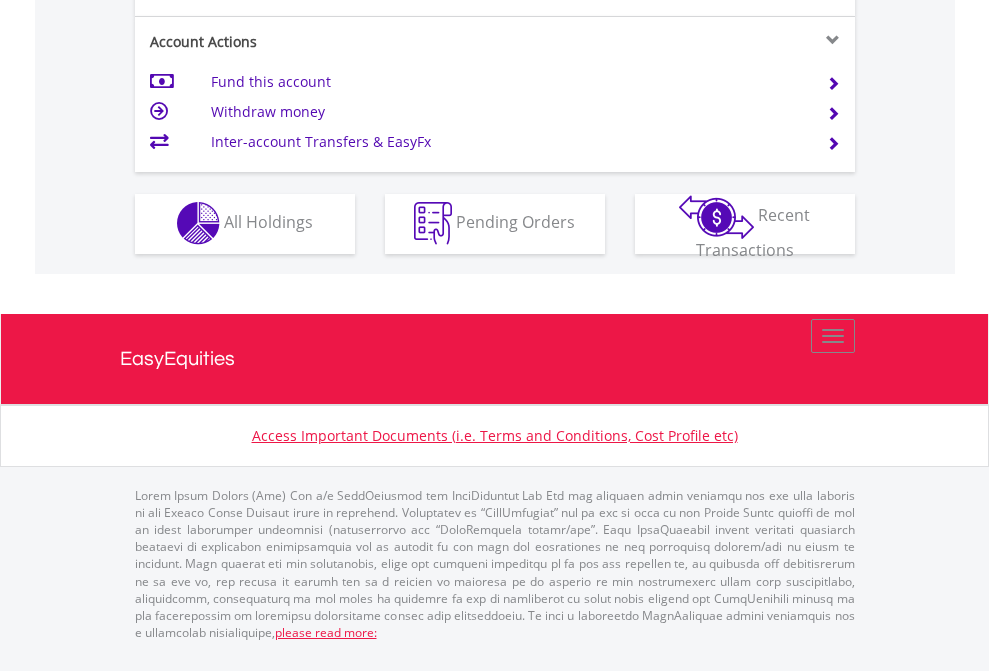 click on "Investment types" at bounding box center [706, -353] 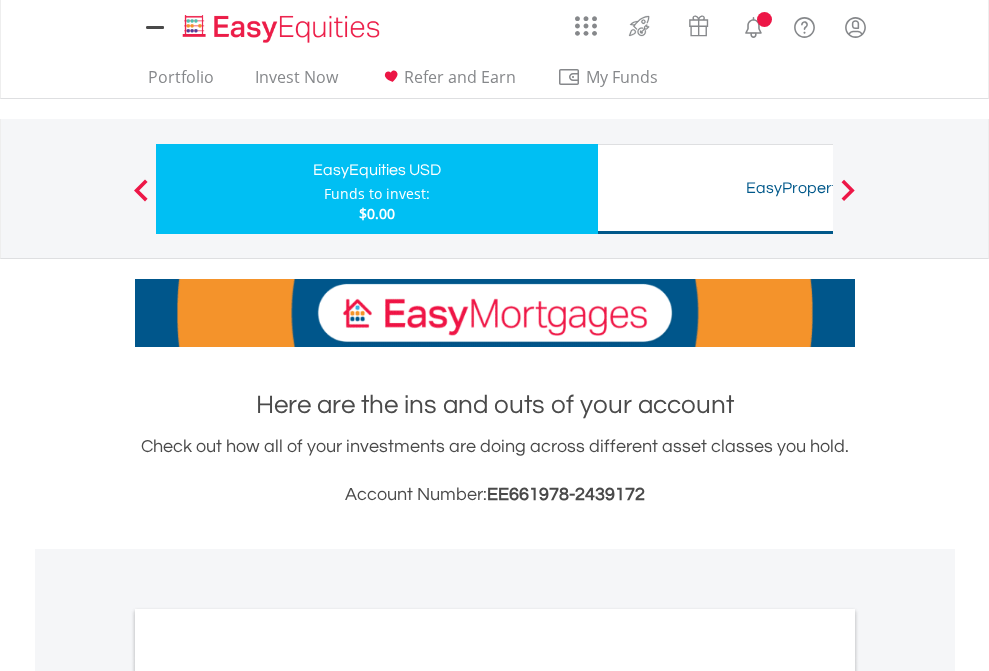 scroll, scrollTop: 0, scrollLeft: 0, axis: both 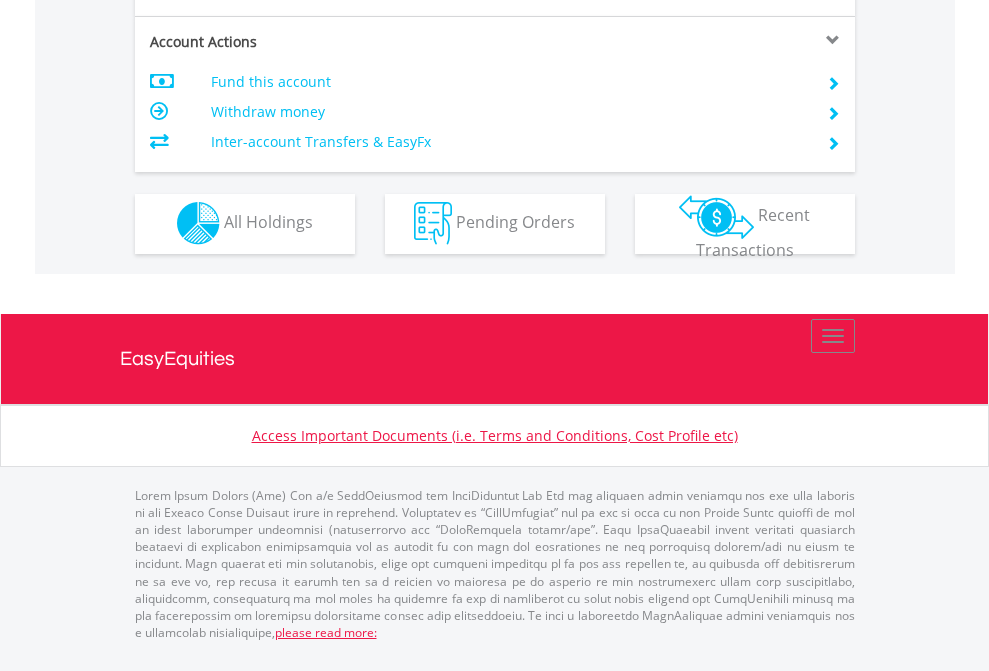 click on "Investment types" at bounding box center (706, -353) 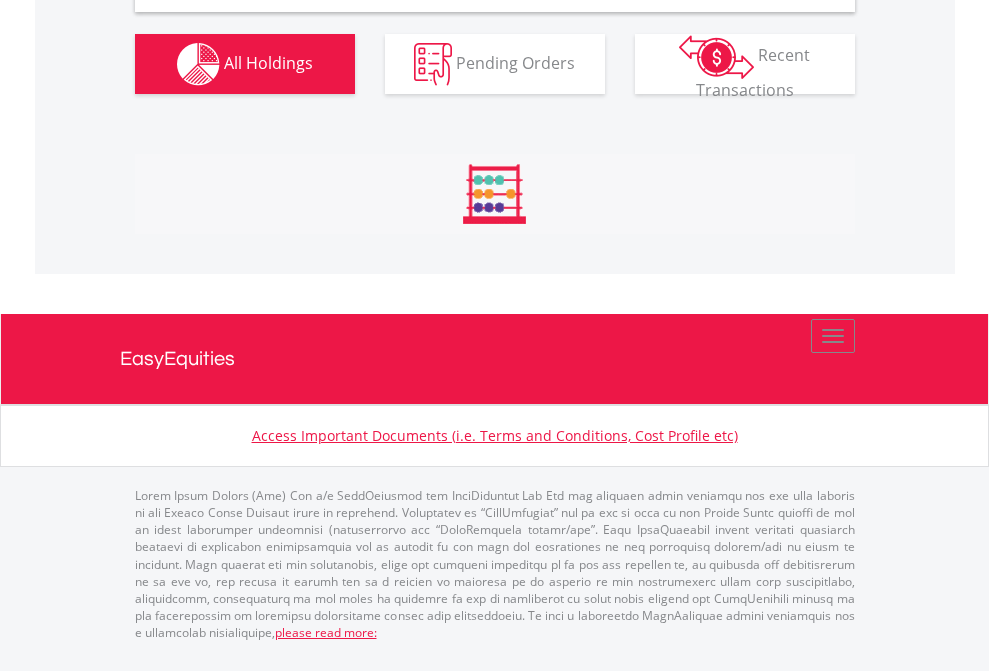 scroll, scrollTop: 1933, scrollLeft: 0, axis: vertical 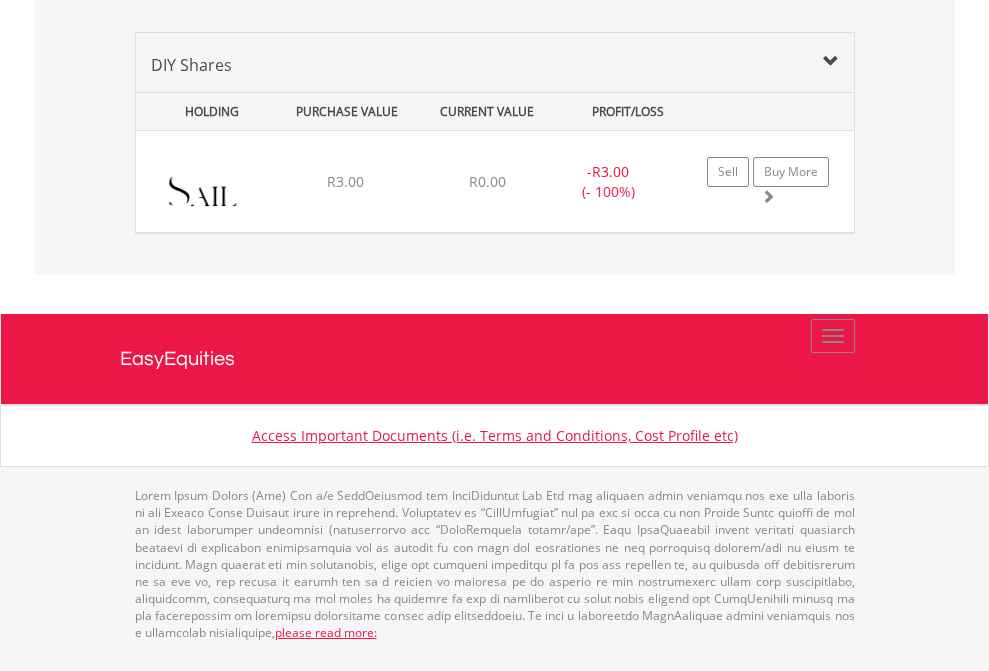click on "TFSA" at bounding box center (818, -968) 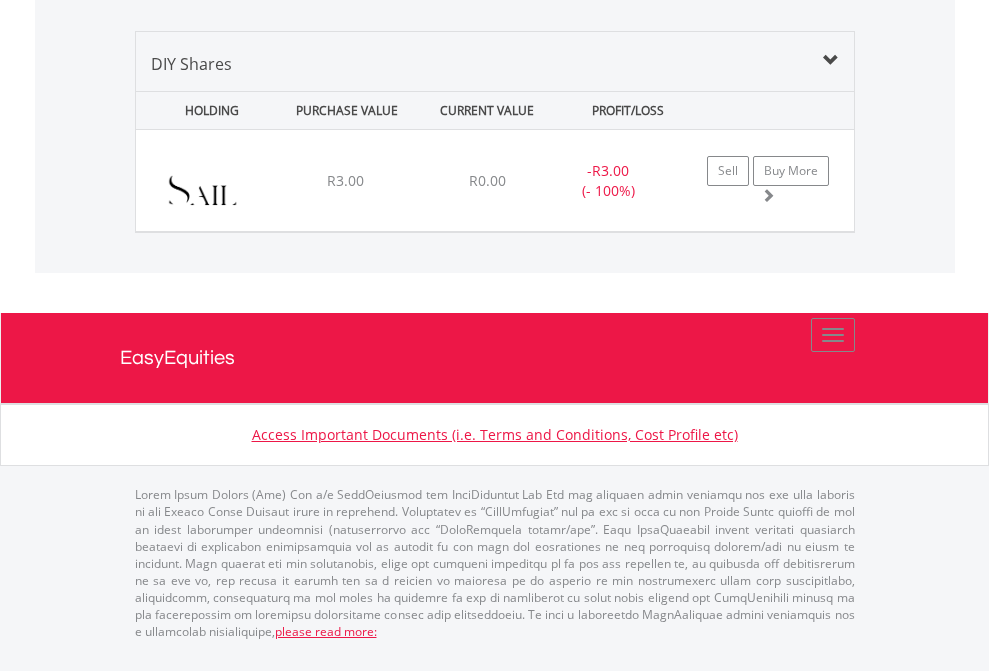 scroll, scrollTop: 144, scrollLeft: 0, axis: vertical 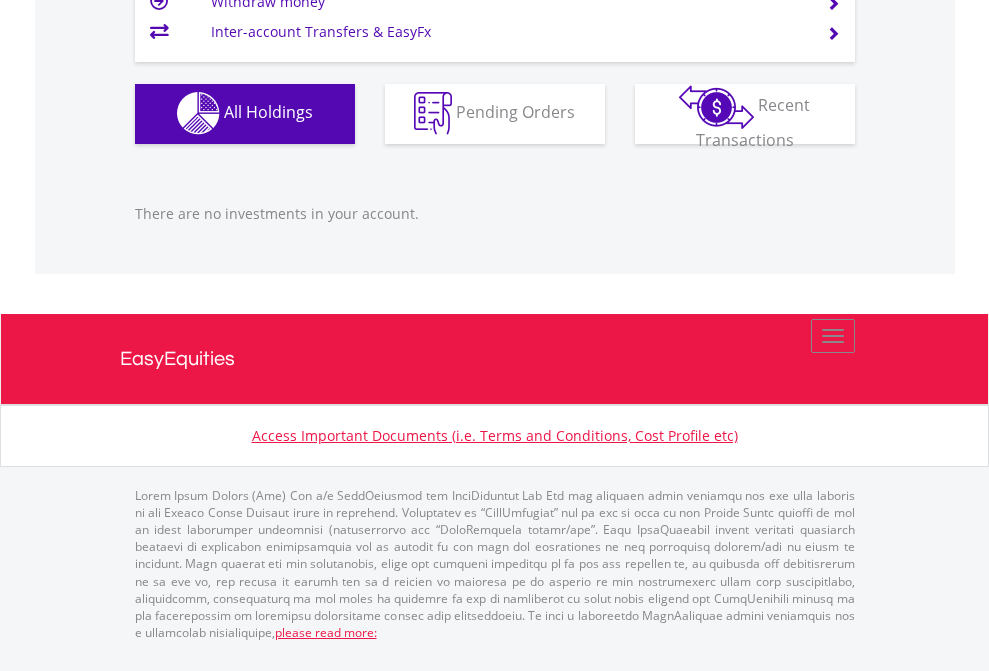 click on "EasyEquities USD" at bounding box center [818, -1142] 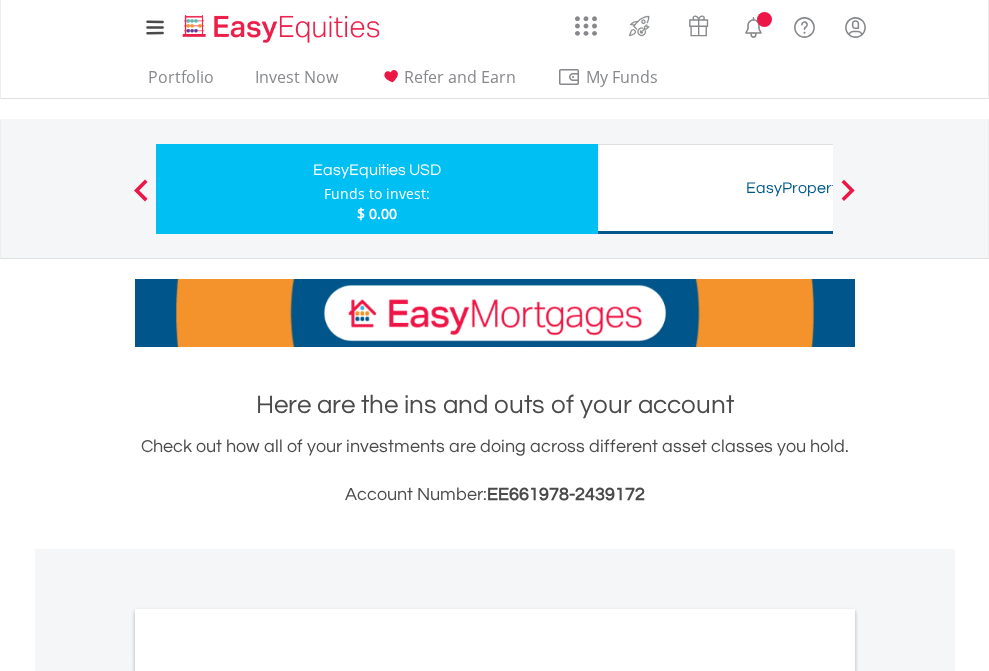scroll, scrollTop: 0, scrollLeft: 0, axis: both 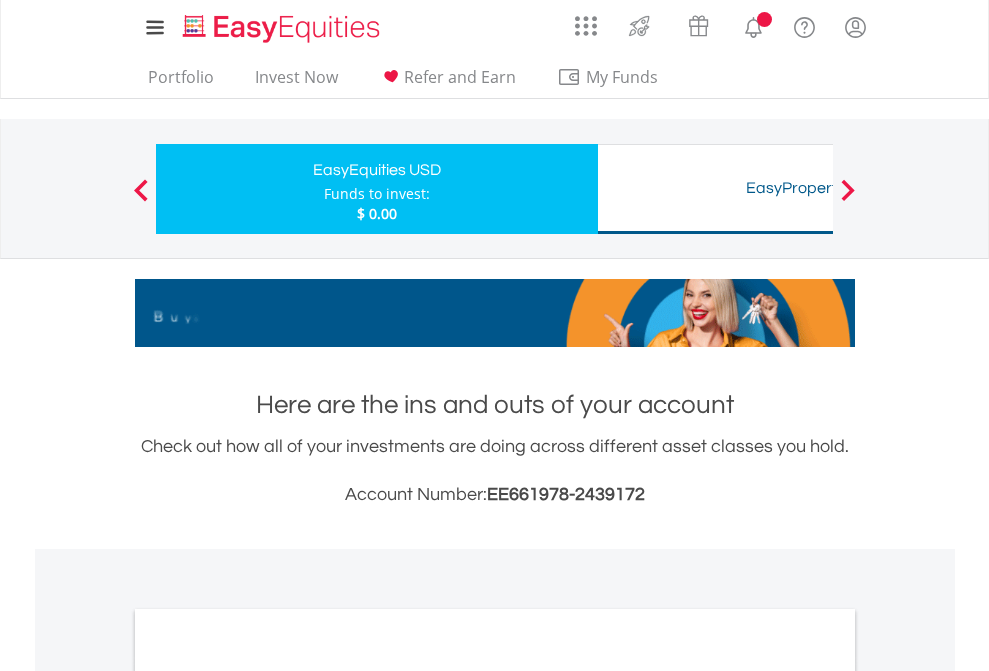 click on "All Holdings" at bounding box center (268, 1096) 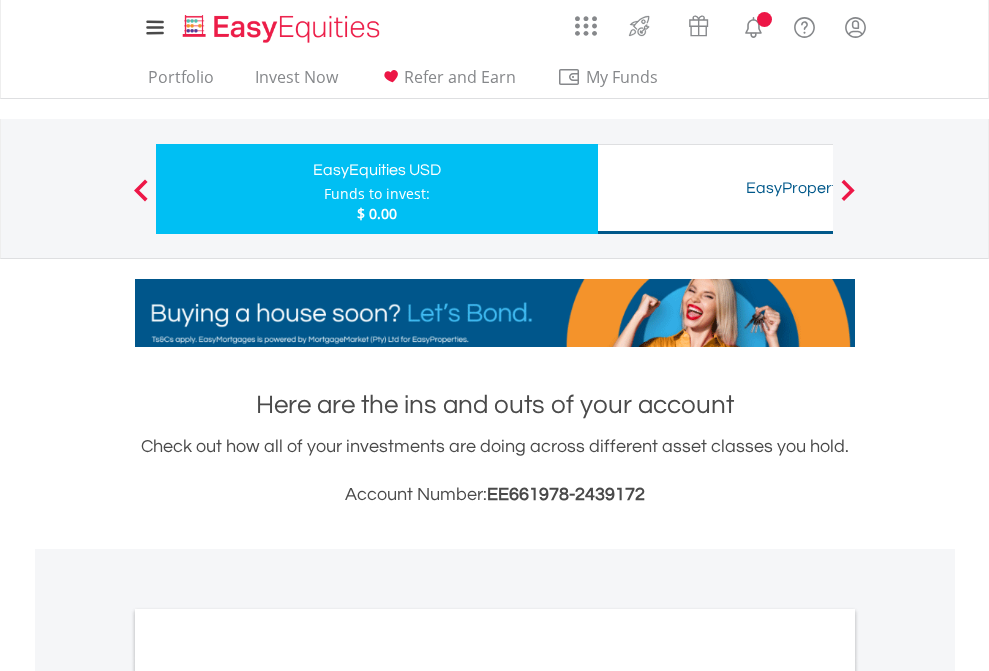 scroll, scrollTop: 1202, scrollLeft: 0, axis: vertical 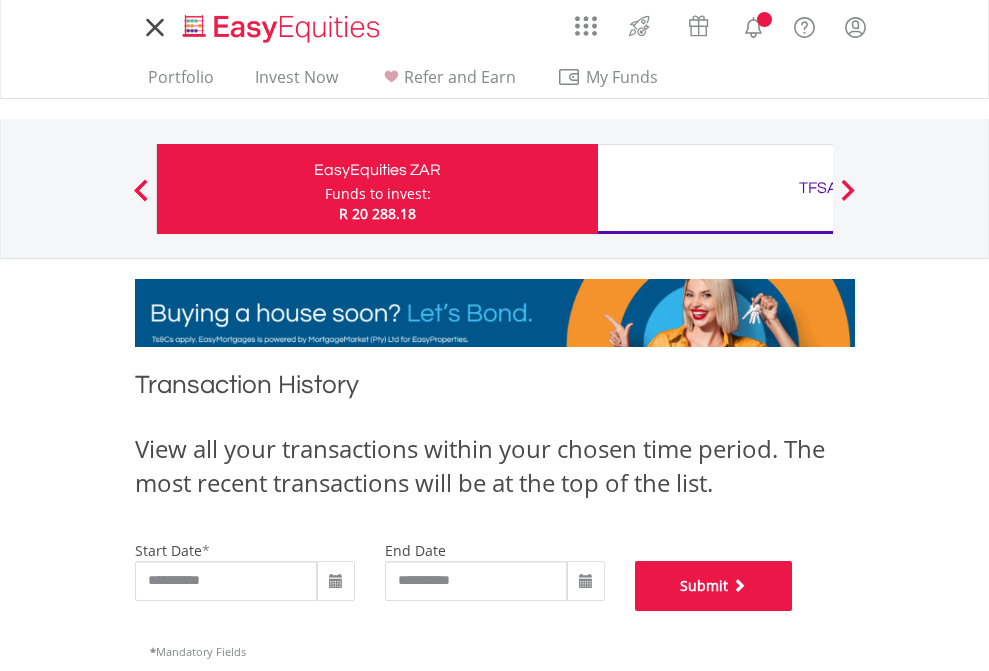 click on "Submit" at bounding box center [714, 586] 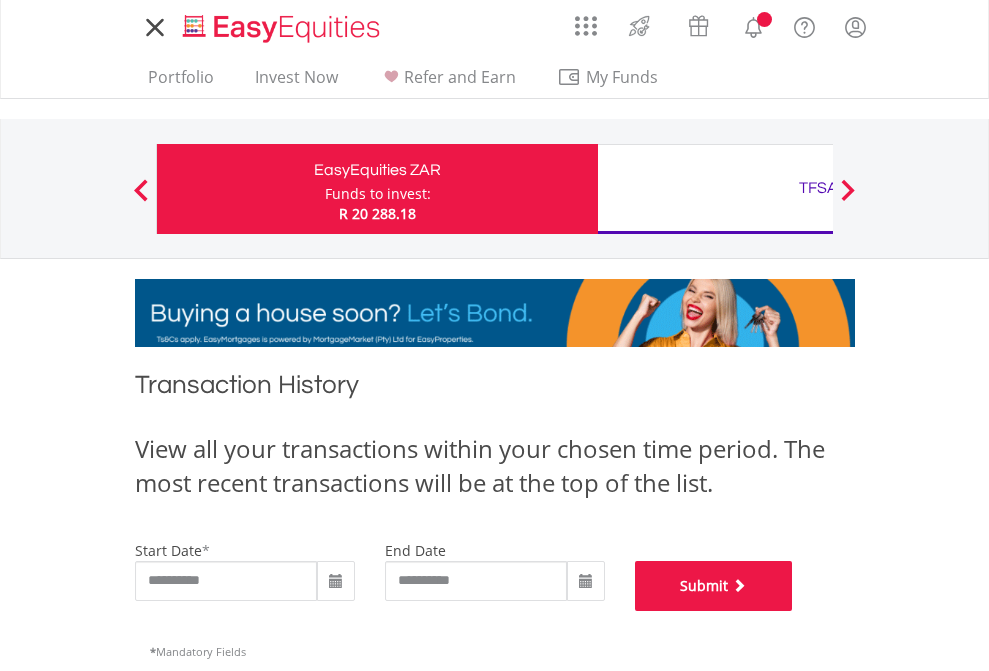 scroll, scrollTop: 811, scrollLeft: 0, axis: vertical 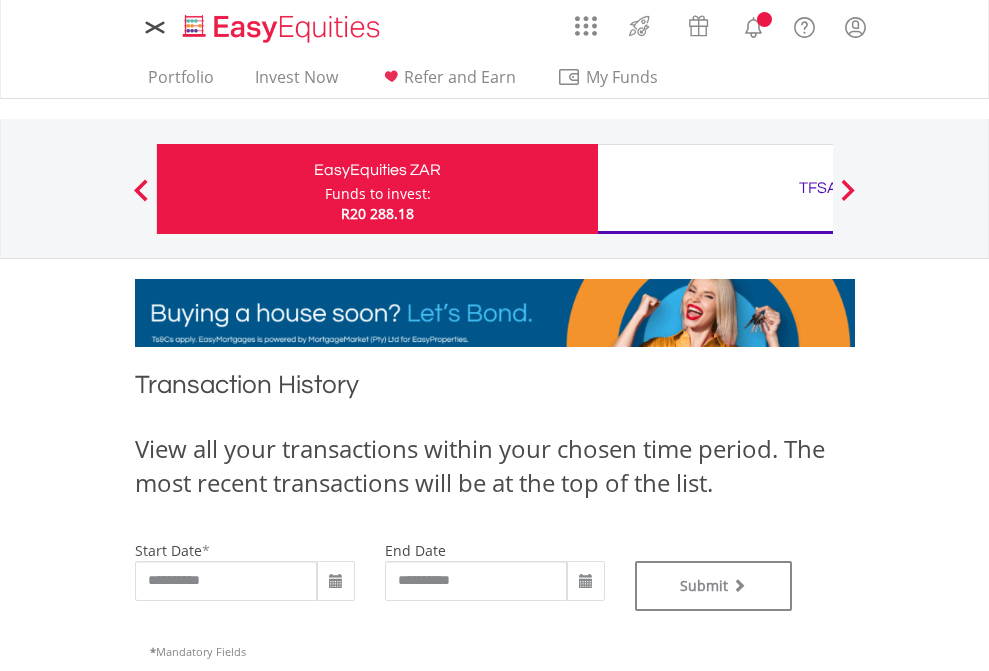click on "TFSA" at bounding box center [818, 188] 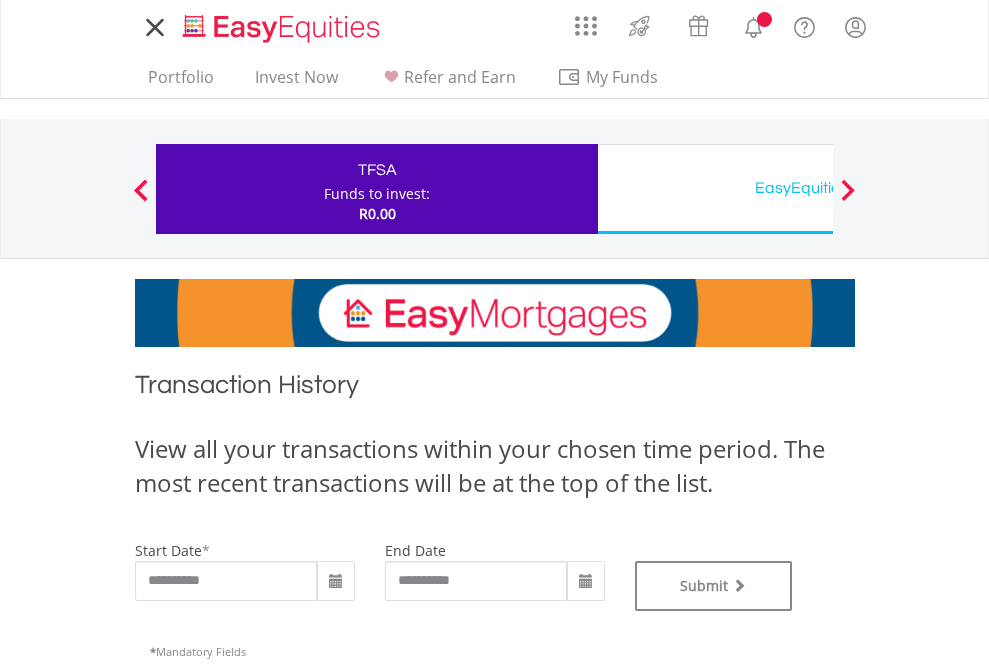scroll, scrollTop: 0, scrollLeft: 0, axis: both 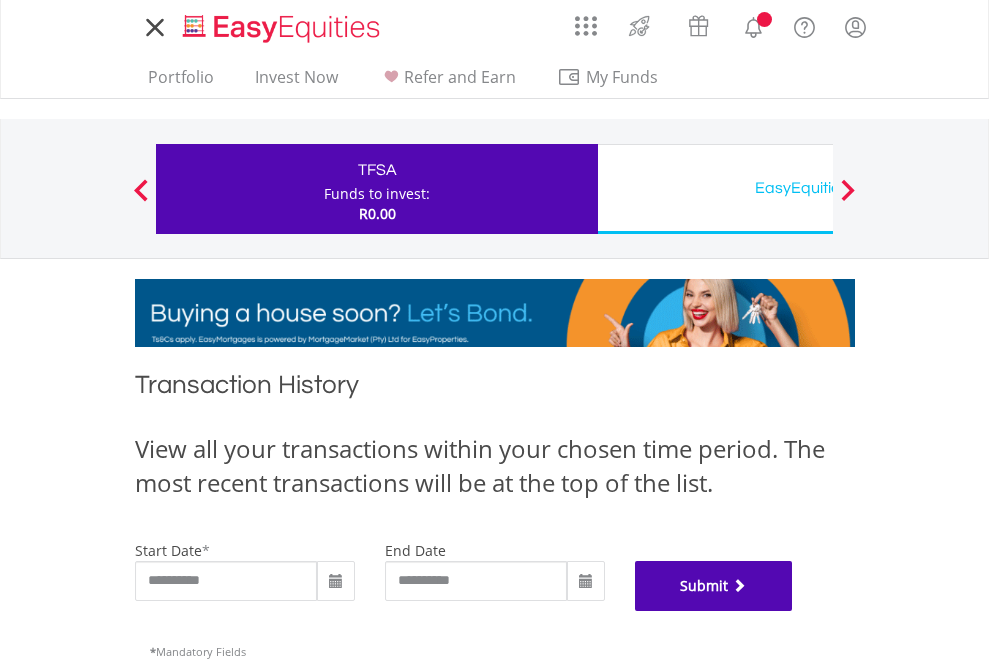 click on "Submit" at bounding box center (714, 586) 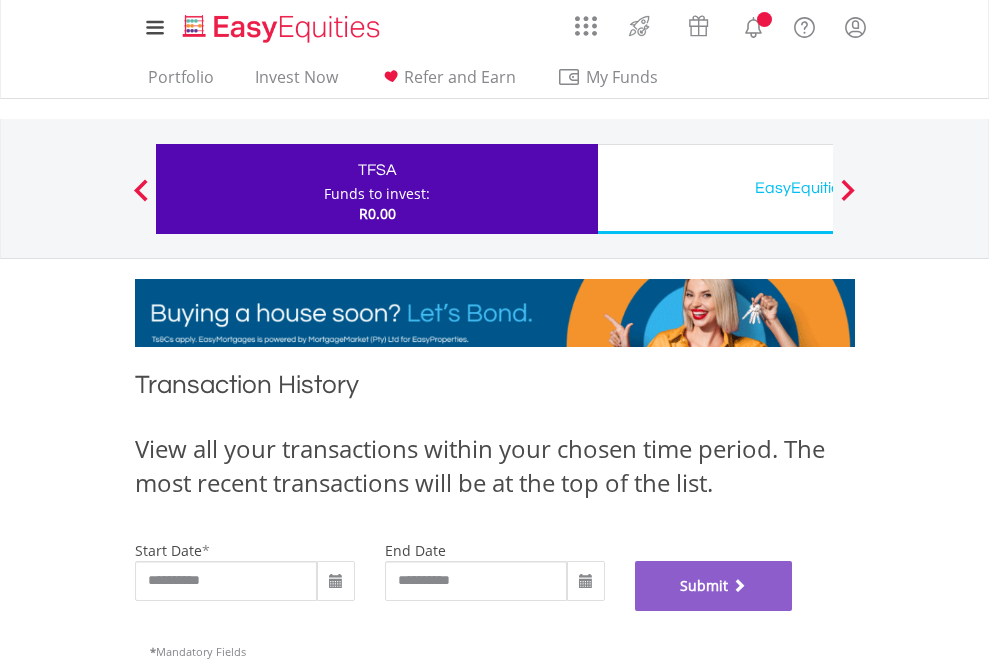 scroll, scrollTop: 811, scrollLeft: 0, axis: vertical 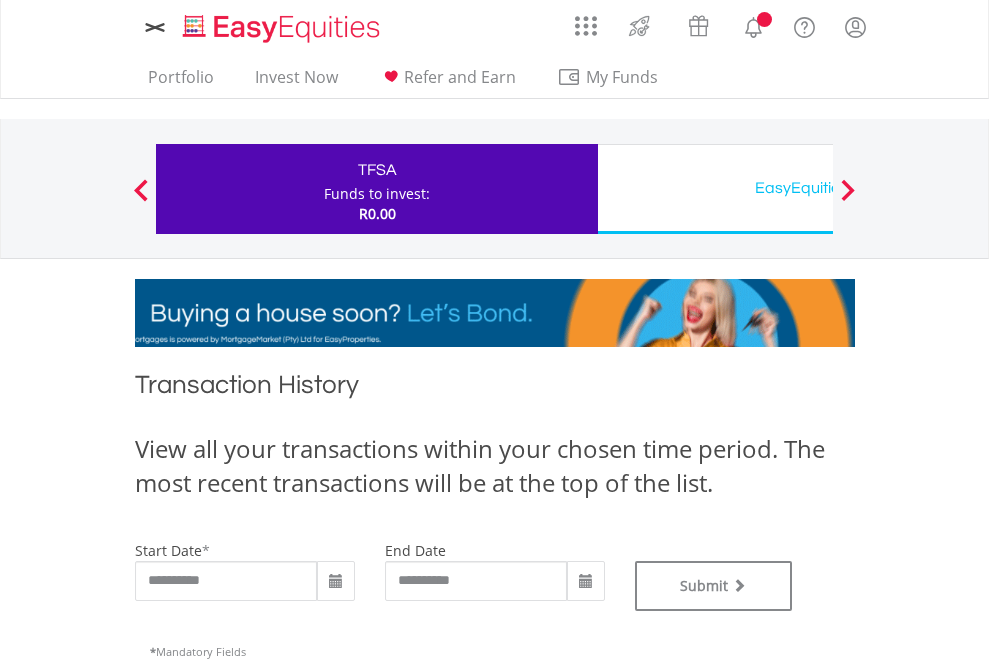 click on "EasyEquities USD" at bounding box center [818, 188] 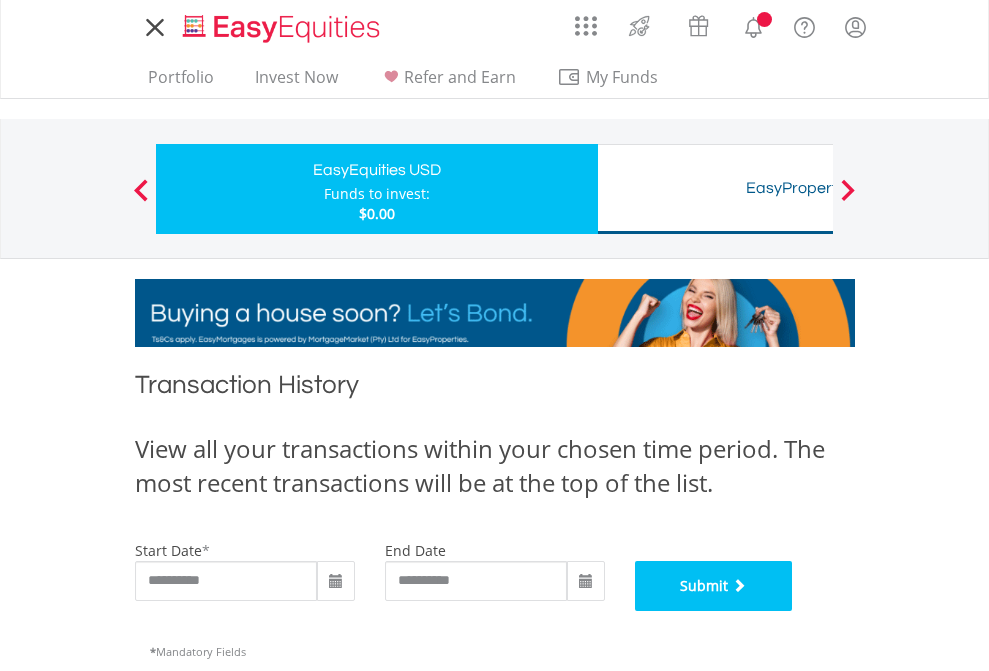 click on "Submit" at bounding box center [714, 586] 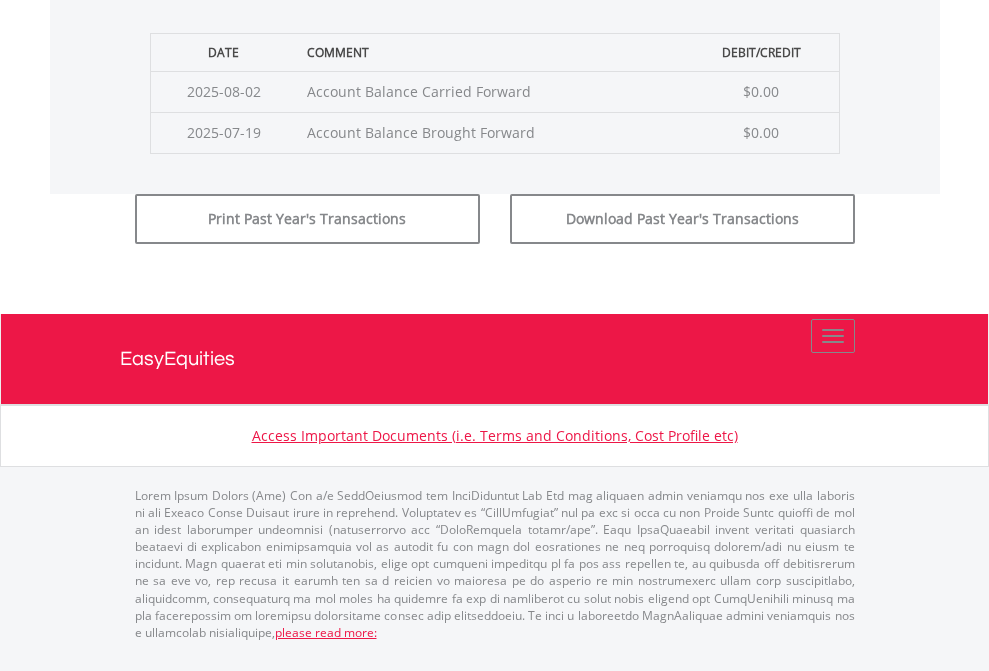 scroll, scrollTop: 811, scrollLeft: 0, axis: vertical 